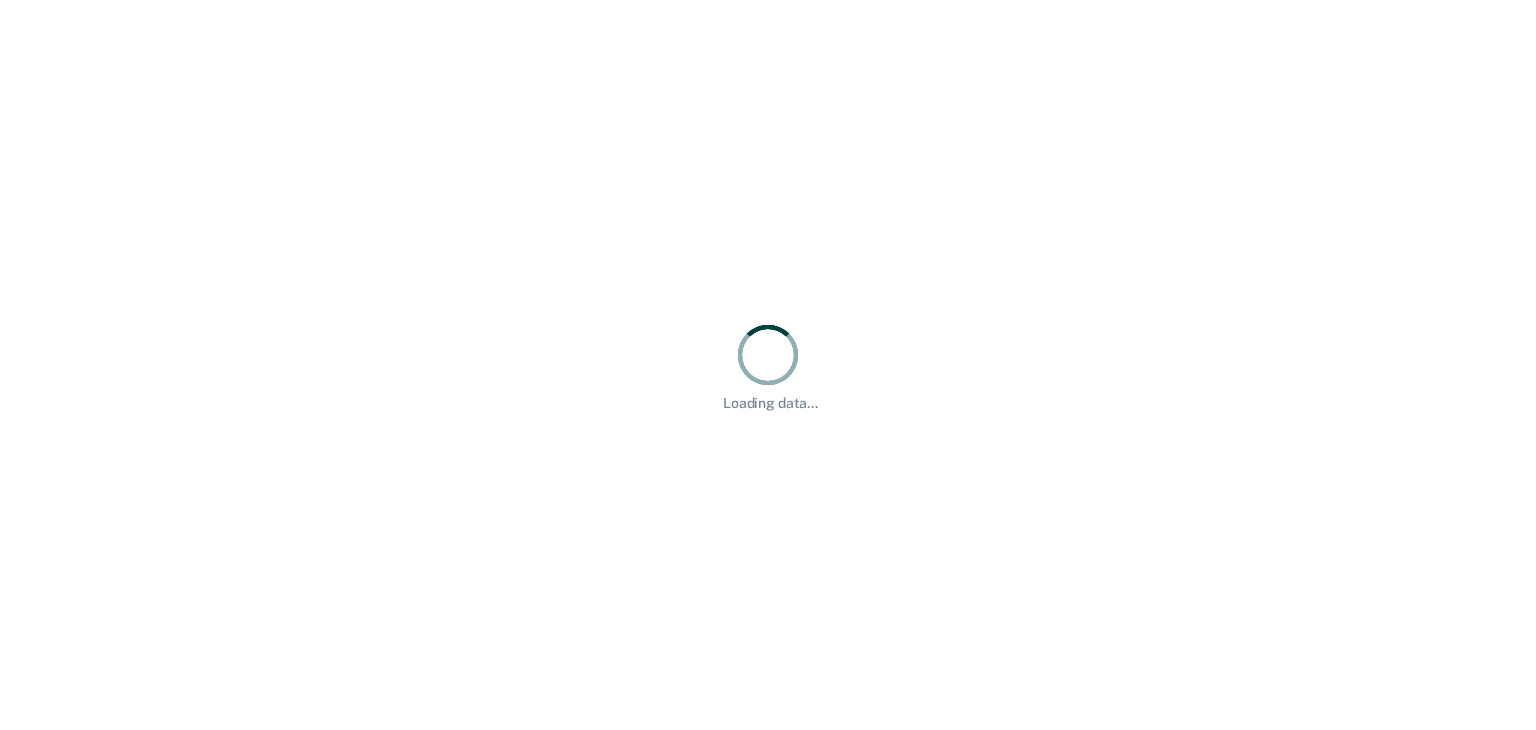 scroll, scrollTop: 0, scrollLeft: 0, axis: both 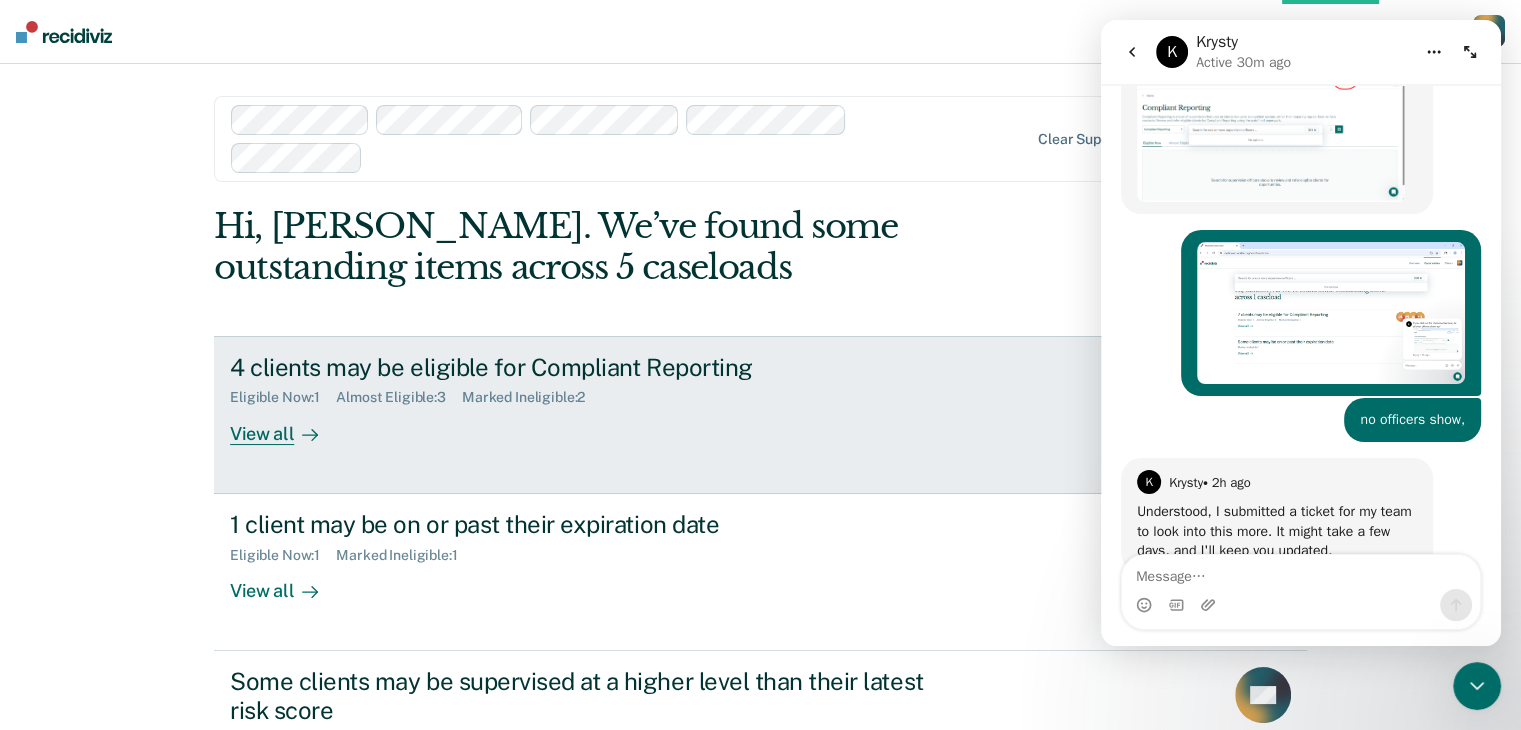 click on "4 clients may be eligible for Compliant Reporting" at bounding box center (581, 367) 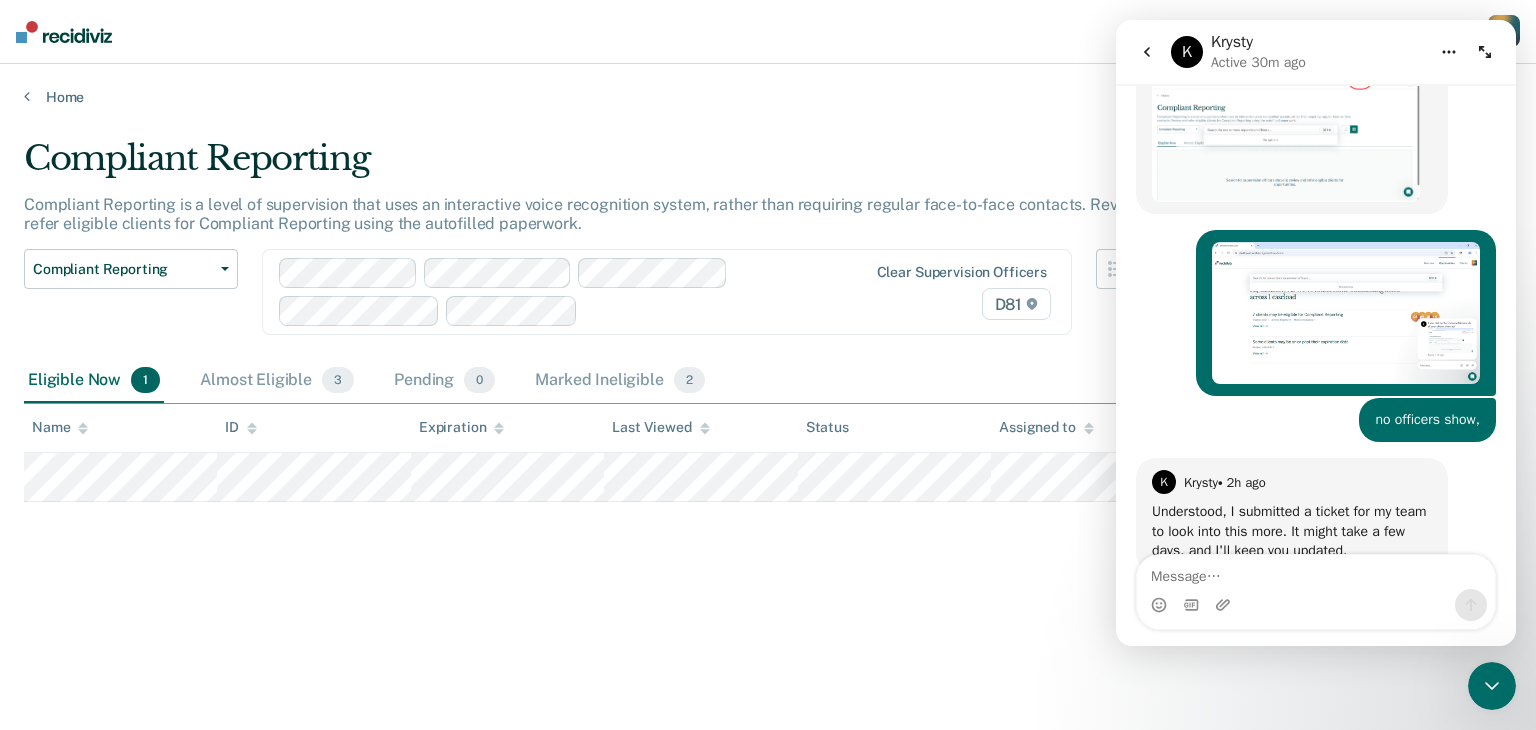 click on "Compliant Reporting   Compliant Reporting is a level of supervision that uses an interactive voice recognition system, rather than requiring regular face-to-face contacts. Review and refer eligible clients for Compliant Reporting using the autofilled paperwork. Compliant Reporting Compliant Reporting Expiration Supervision Level Downgrade Suspension of Direct Supervision Clear   supervision officers D81   Eligible Now 1 Almost Eligible 3 Pending 0 Marked Ineligible 2
To pick up a draggable item, press the space bar.
While dragging, use the arrow keys to move the item.
Press space again to drop the item in its new position, or press escape to cancel.
Name ID Expiration Last Viewed Status Assigned to" at bounding box center (768, 391) 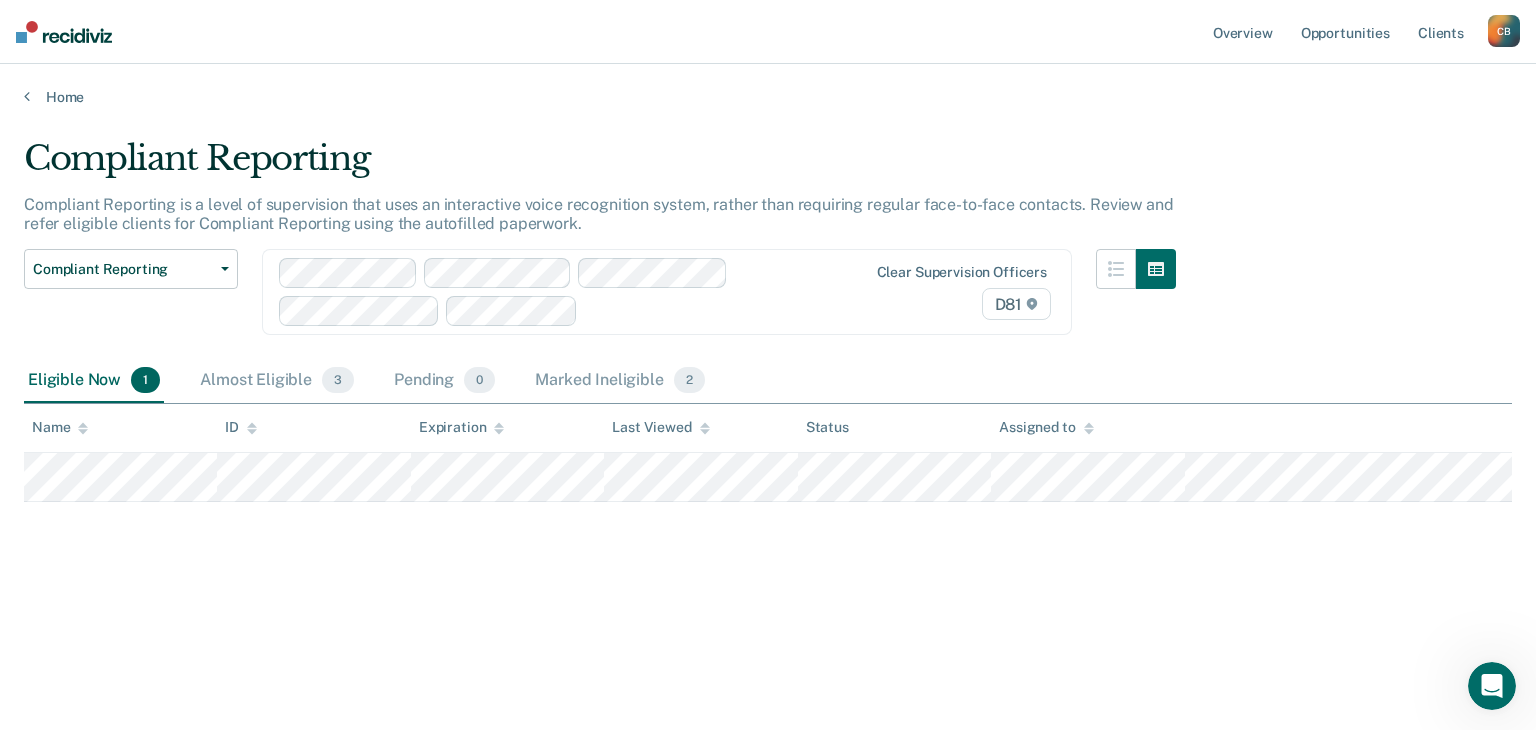 scroll, scrollTop: 0, scrollLeft: 0, axis: both 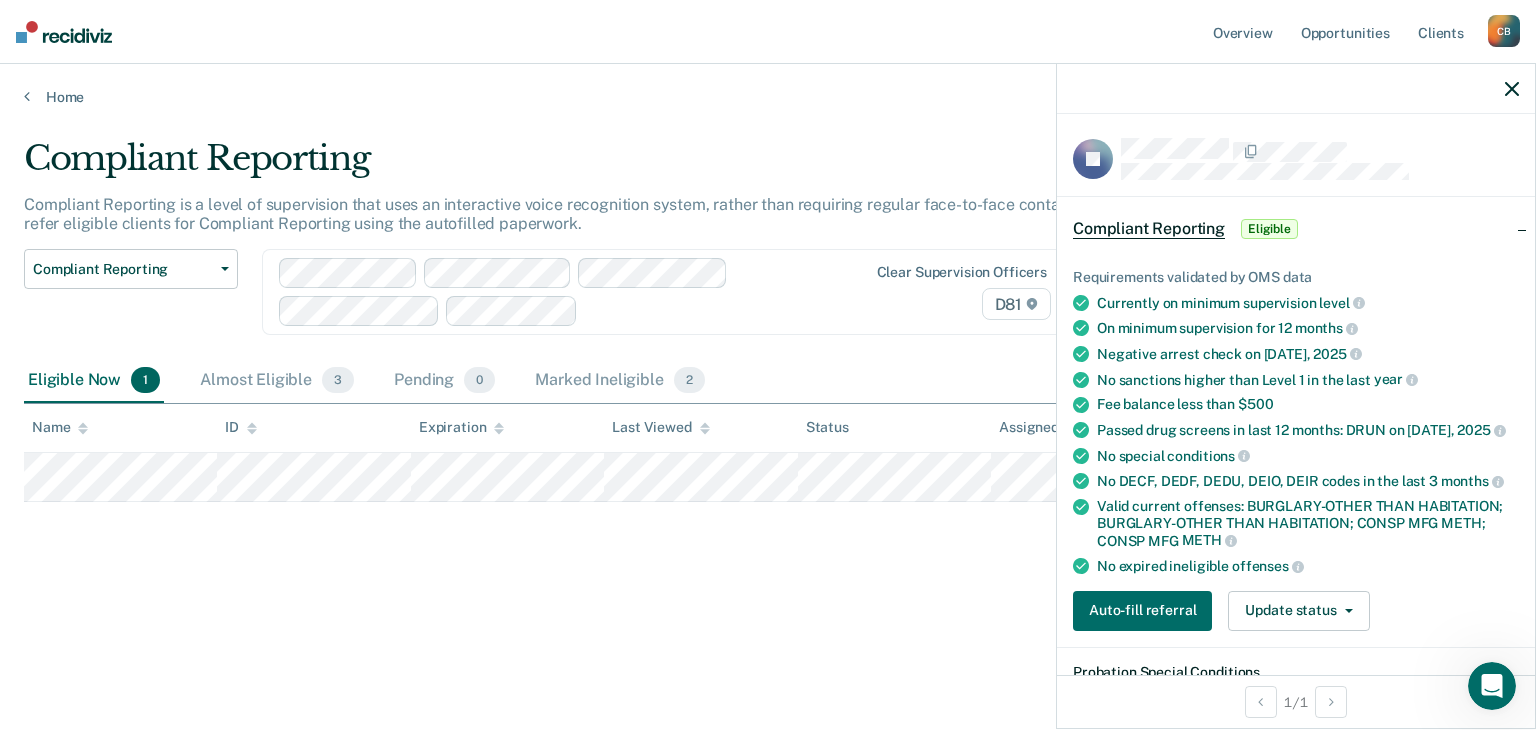 click on "Compliant Reporting   Compliant Reporting is a level of supervision that uses an interactive voice recognition system, rather than requiring regular face-to-face contacts. Review and refer eligible clients for Compliant Reporting using the autofilled paperwork. Compliant Reporting Compliant Reporting Expiration Supervision Level Downgrade Suspension of Direct Supervision Clear   supervision officers D81   Eligible Now 1 Almost Eligible 3 Pending 0 Marked Ineligible 2
To pick up a draggable item, press the space bar.
While dragging, use the arrow keys to move the item.
Press space again to drop the item in its new position, or press escape to cancel.
Name ID Expiration Last Viewed Status Assigned to" at bounding box center (768, 391) 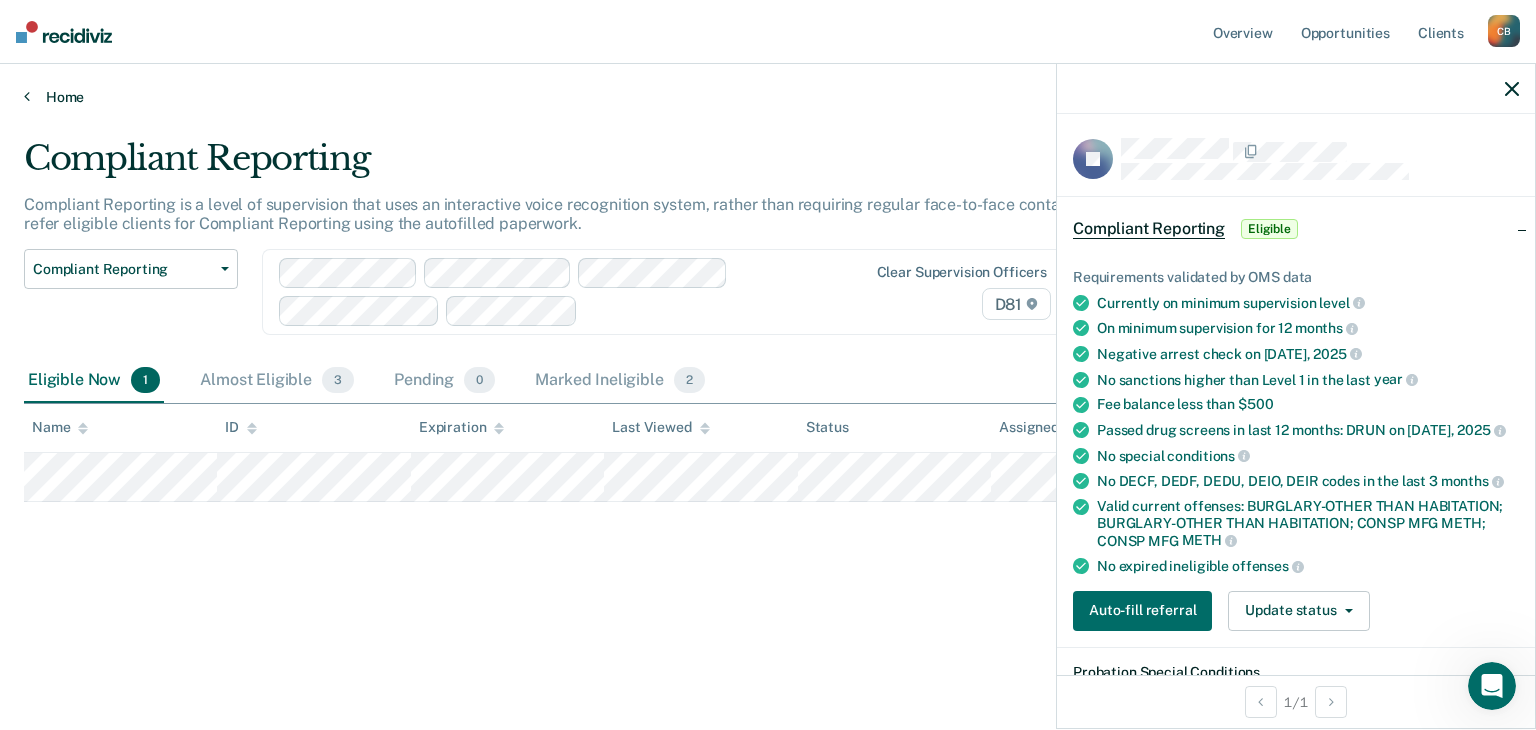 click on "Home" at bounding box center [768, 97] 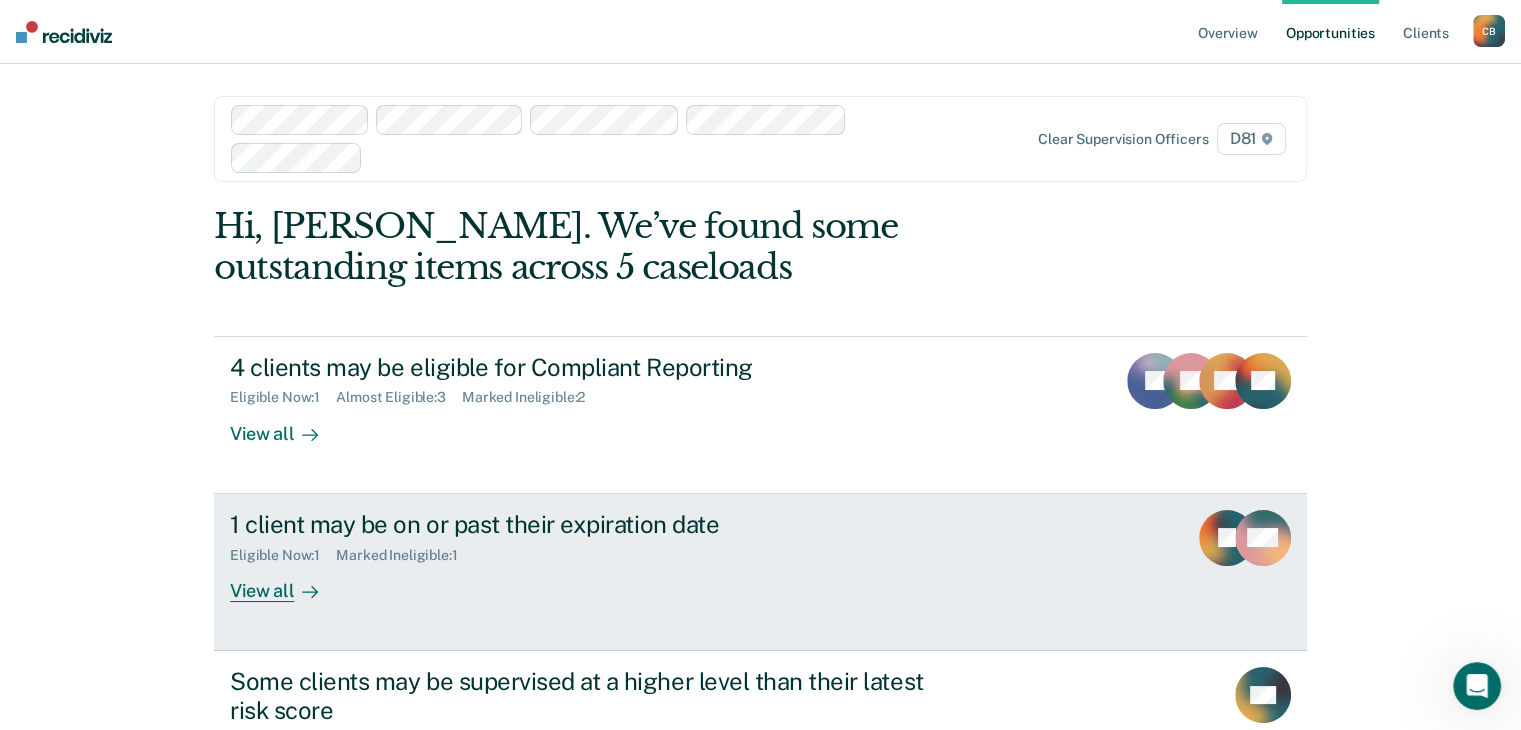 click on "View all" at bounding box center (286, 582) 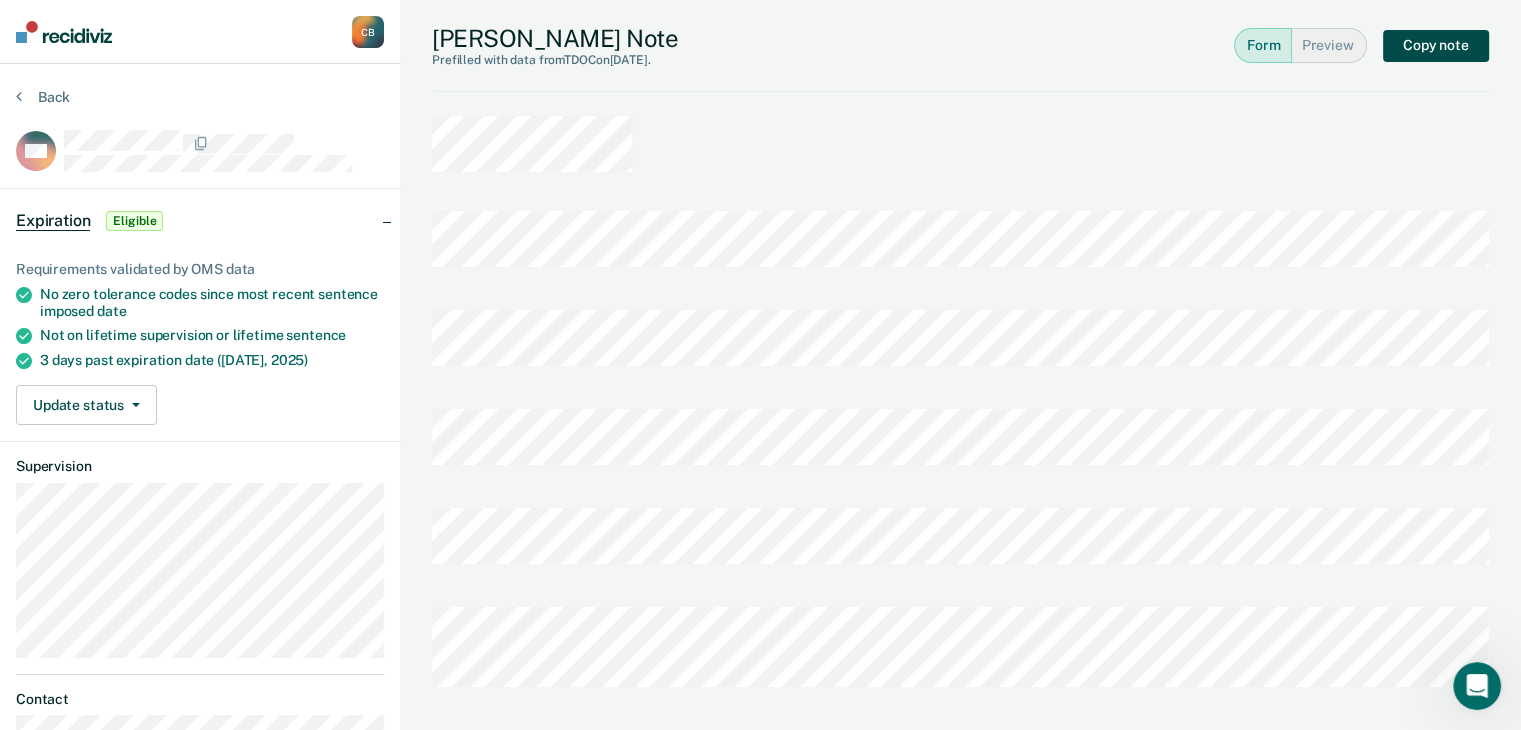 click on "Copy note" at bounding box center [1436, 46] 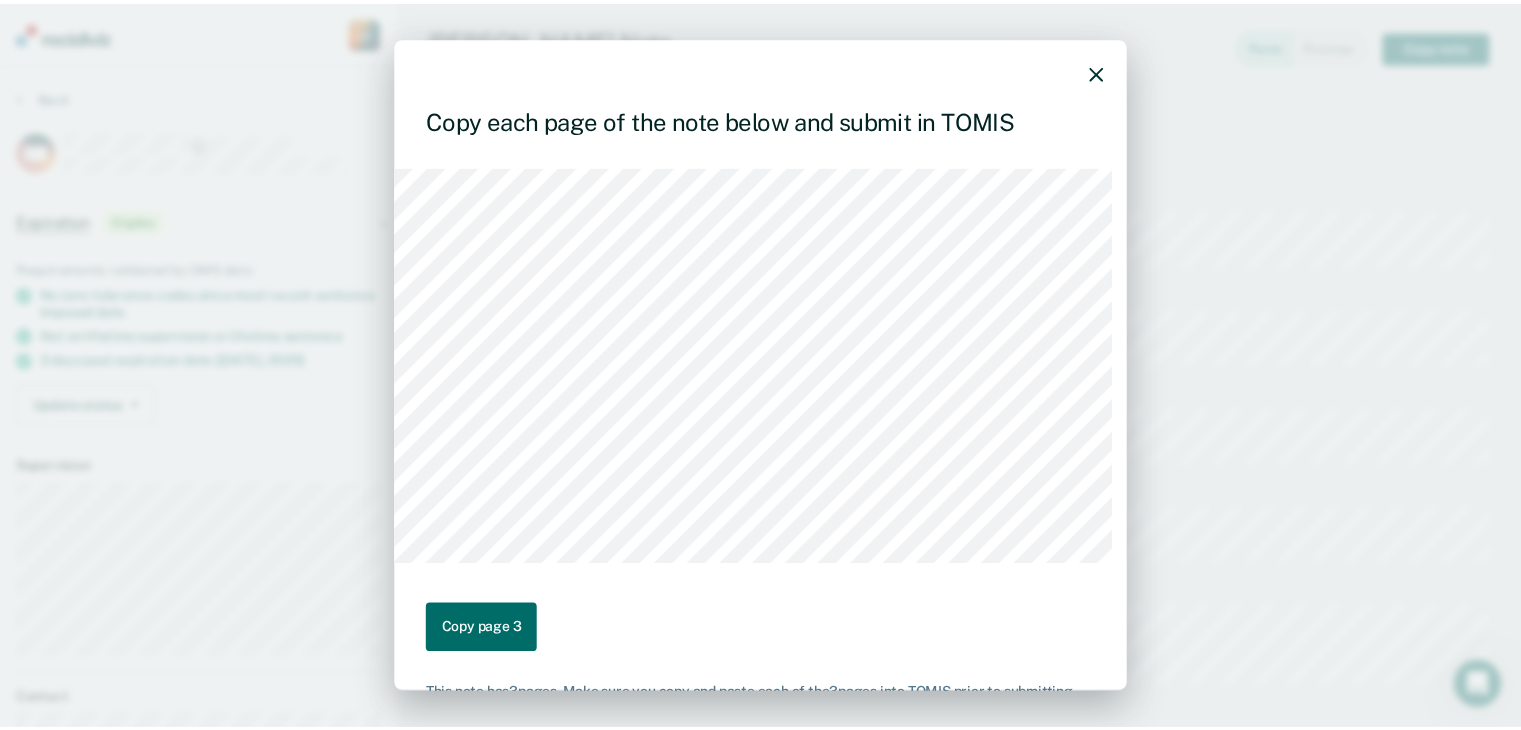 scroll, scrollTop: 49, scrollLeft: 0, axis: vertical 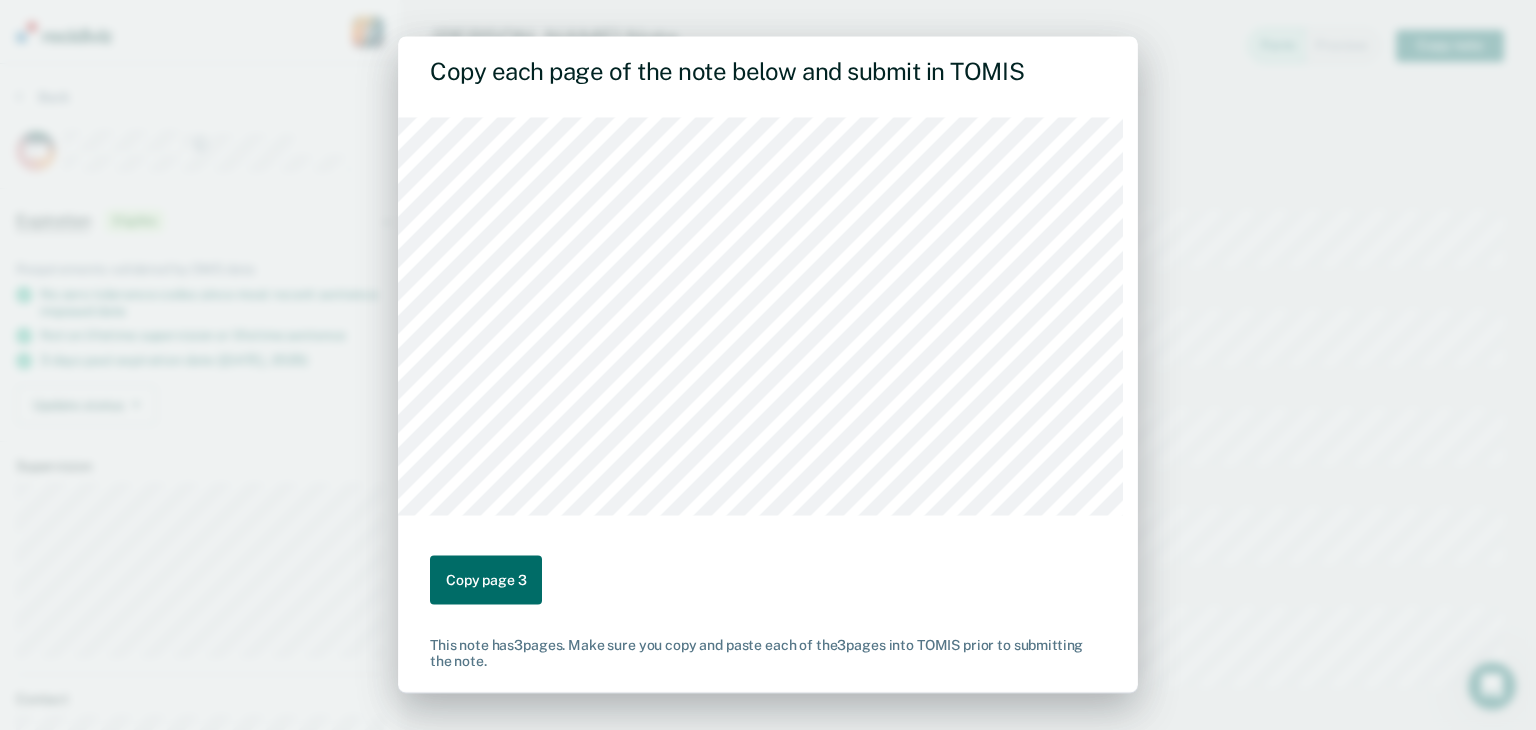 click on "Copy each page of the note below and submit in TOMIS Copy page 3 This note has  3  pages. Make sure you copy and paste each of the  3  pages into TOMIS prior to submitting the note." at bounding box center (768, 365) 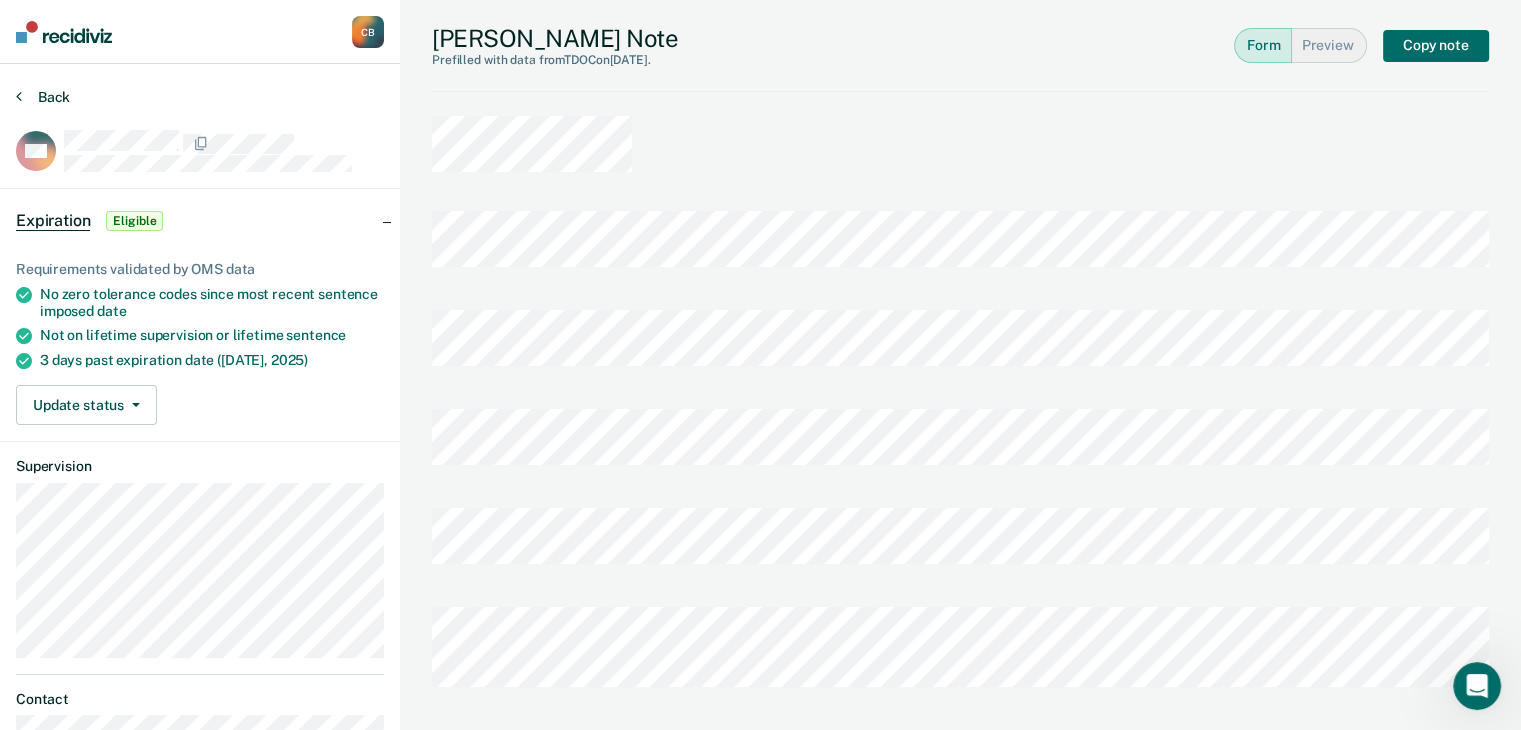 click on "Back" at bounding box center (43, 97) 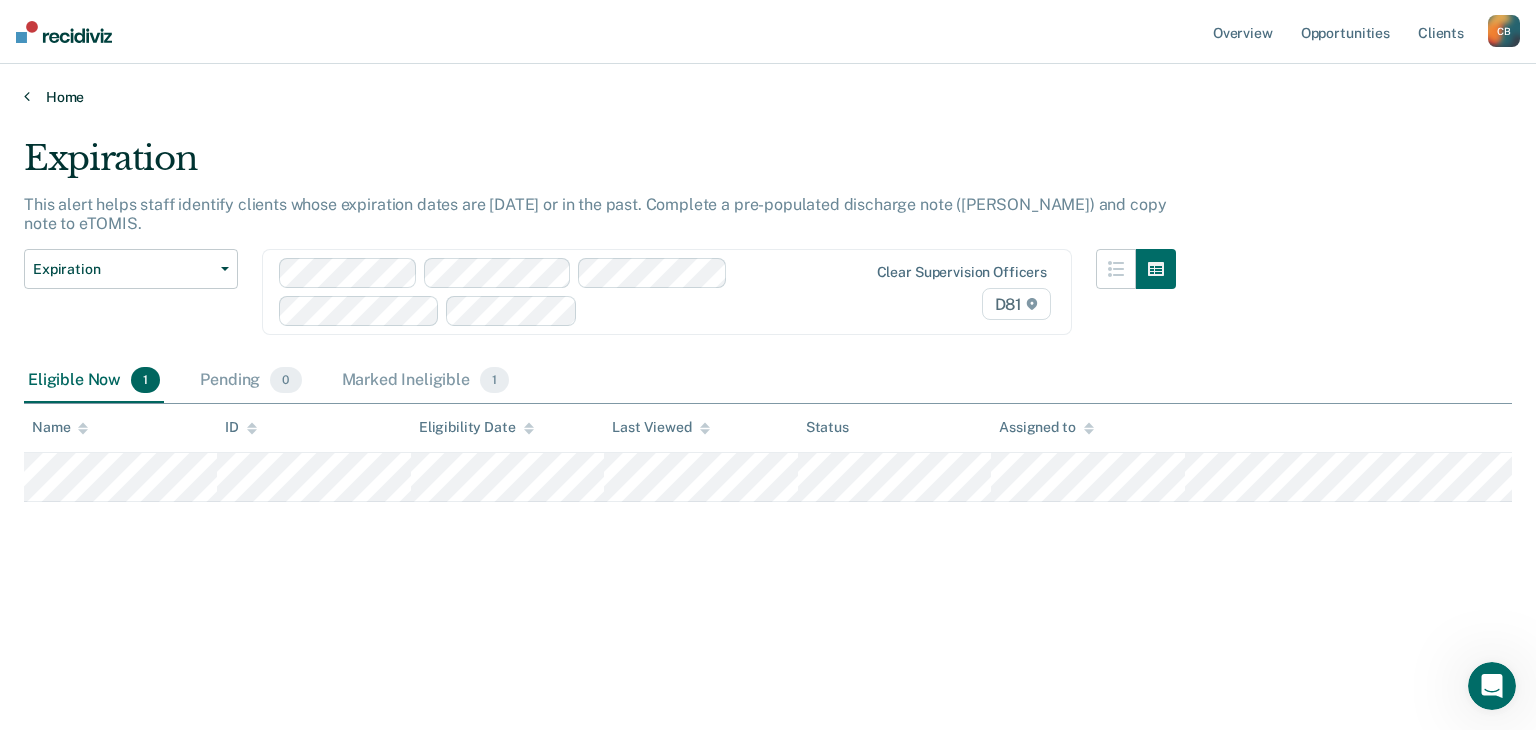 click on "Home" at bounding box center [768, 97] 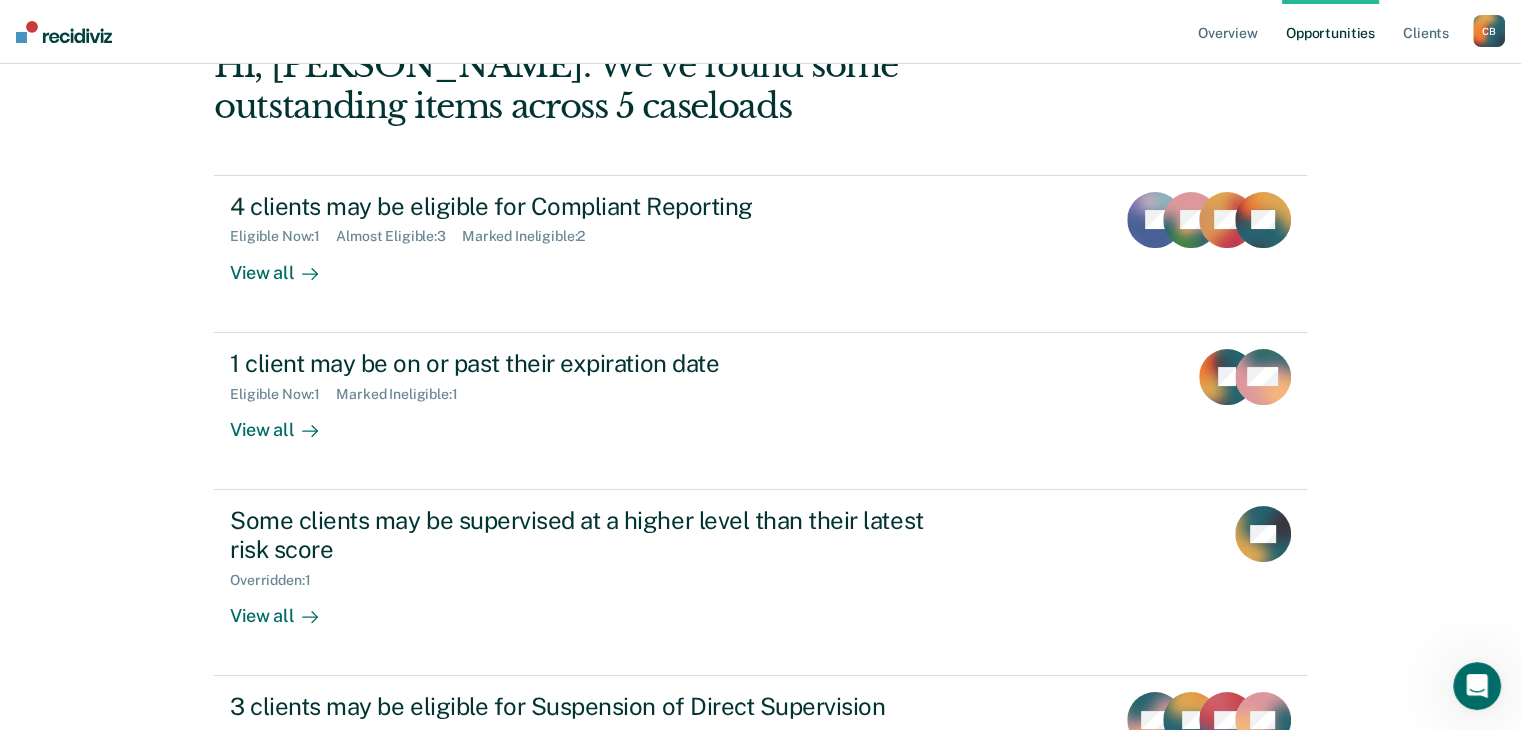 scroll, scrollTop: 178, scrollLeft: 0, axis: vertical 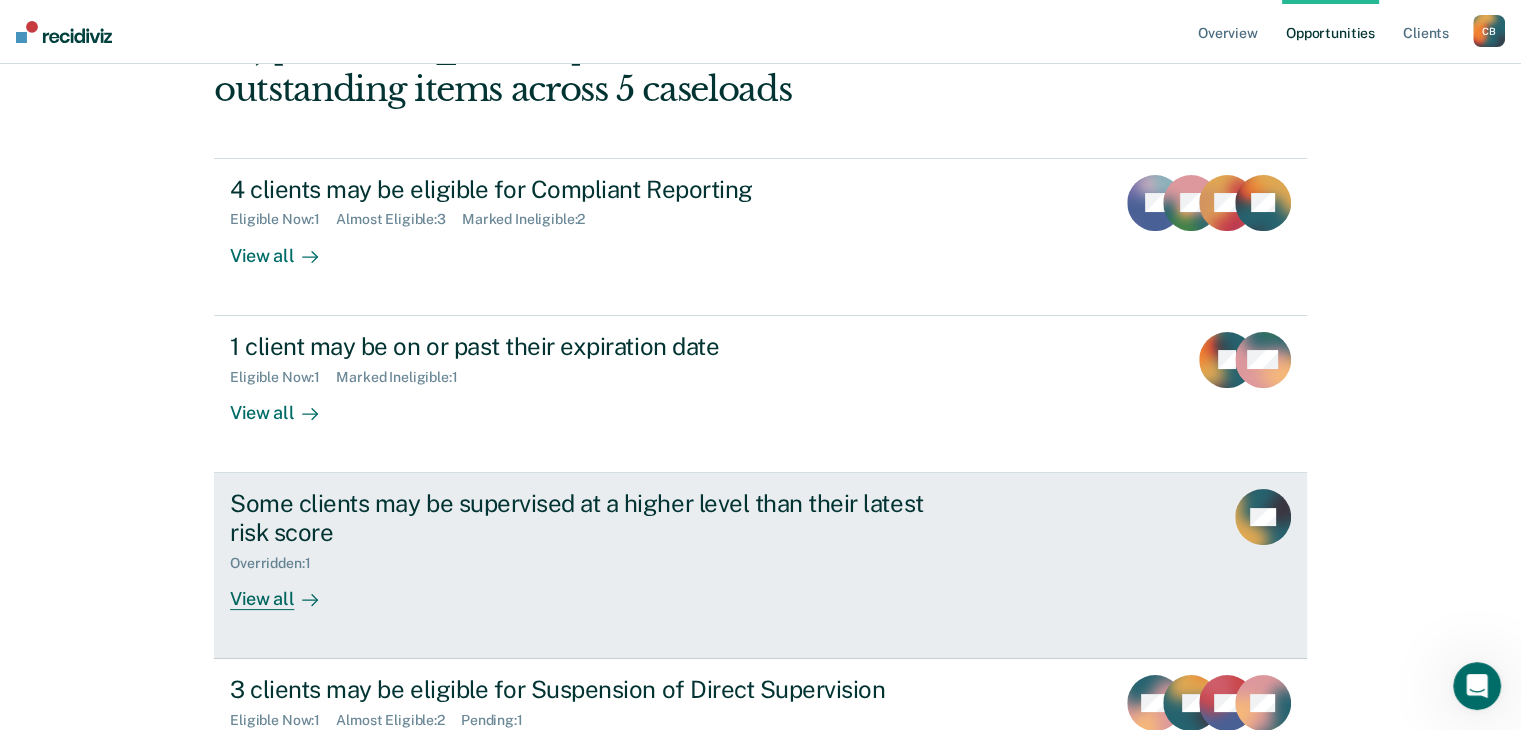 click on "View all" at bounding box center (286, 590) 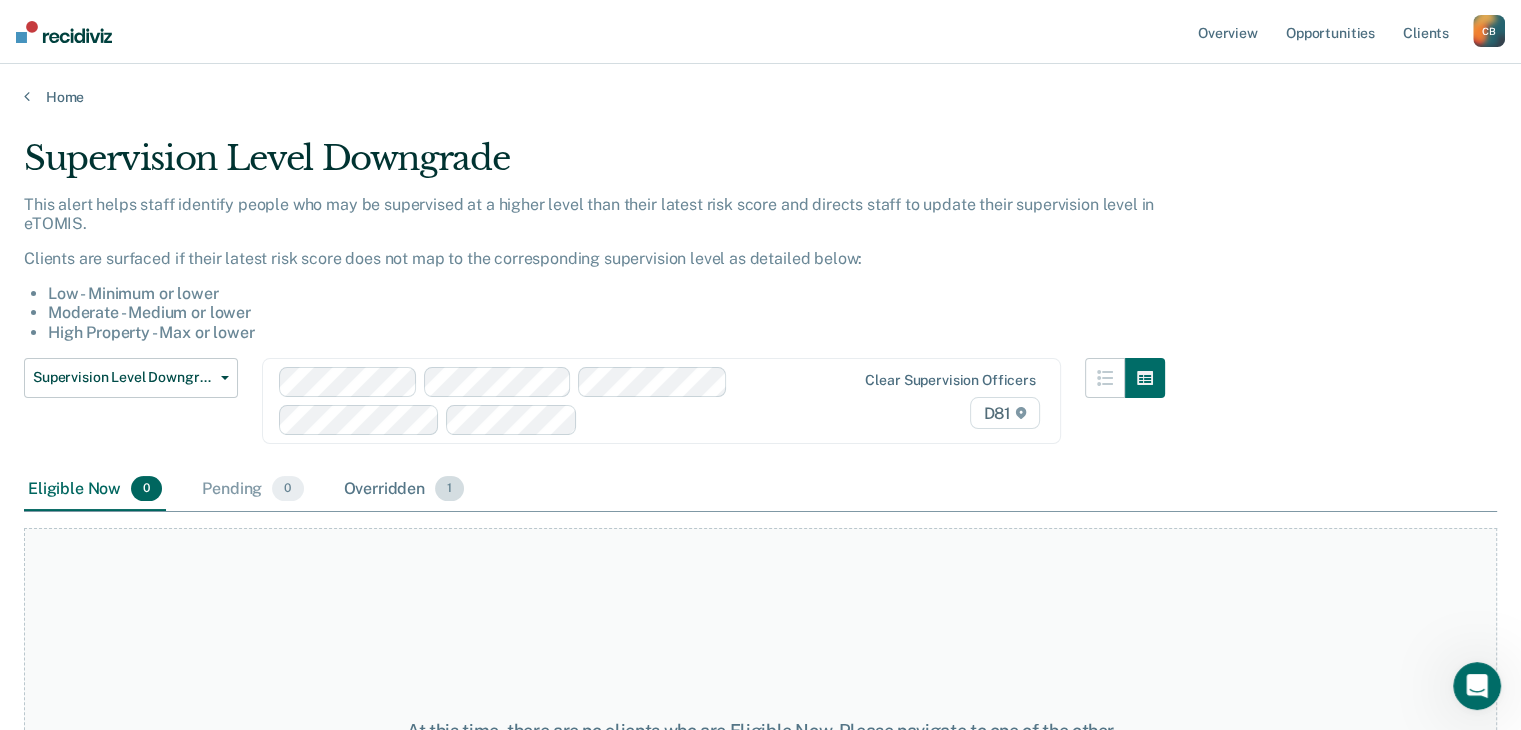 click on "Overridden 1" at bounding box center [404, 490] 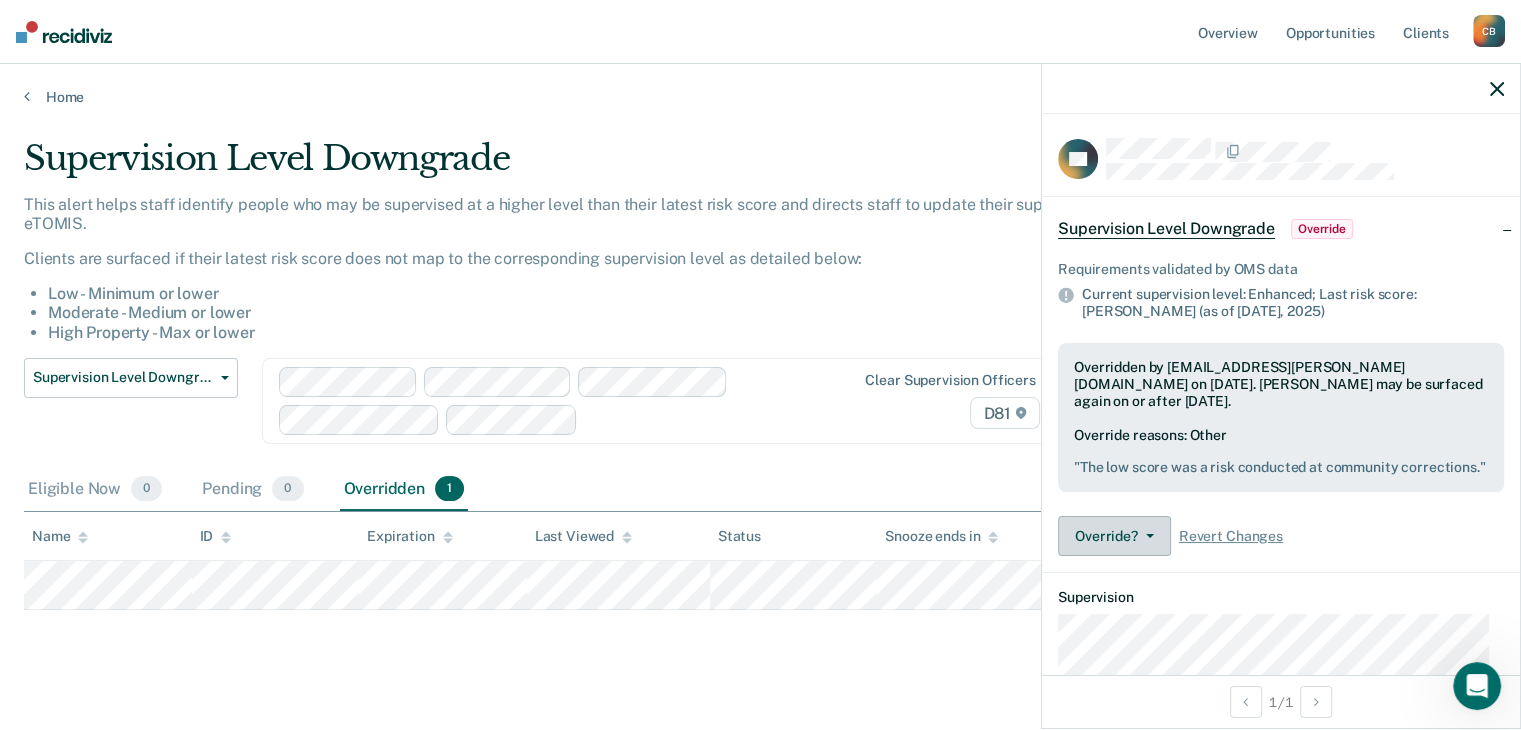 click on "Override?" at bounding box center [1114, 536] 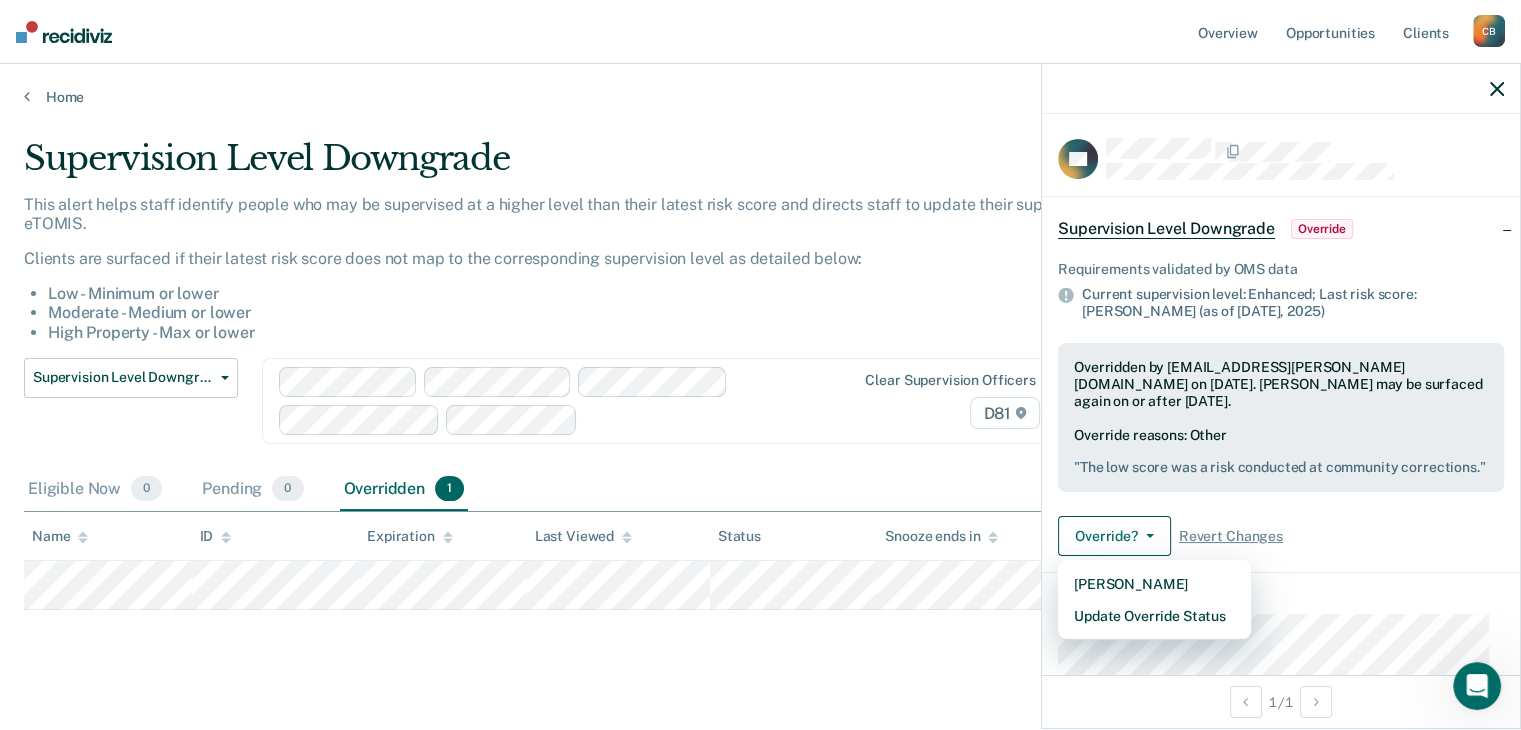click on "Eligible Now 0 Pending 0 Overridden 1" at bounding box center (760, 490) 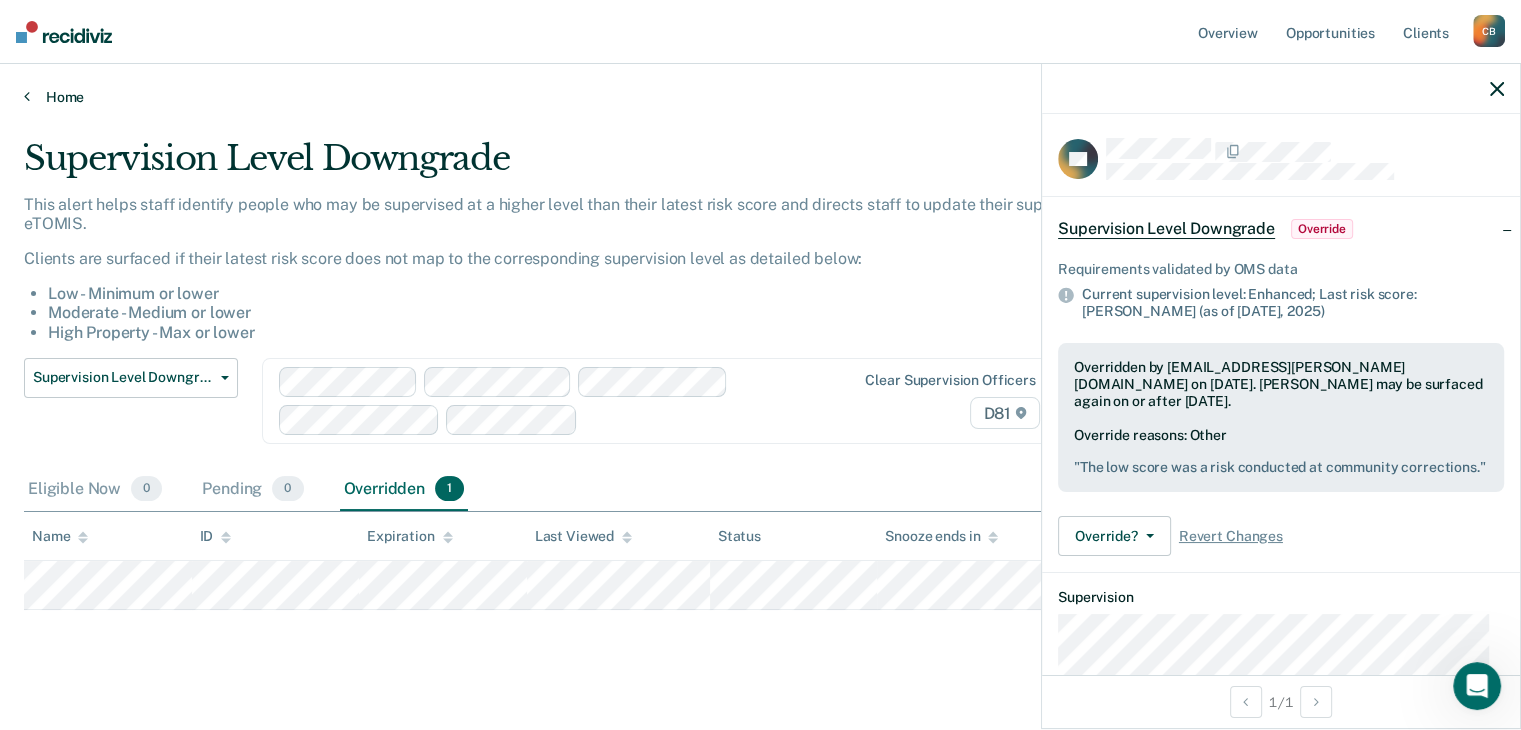 click on "Home" at bounding box center (760, 97) 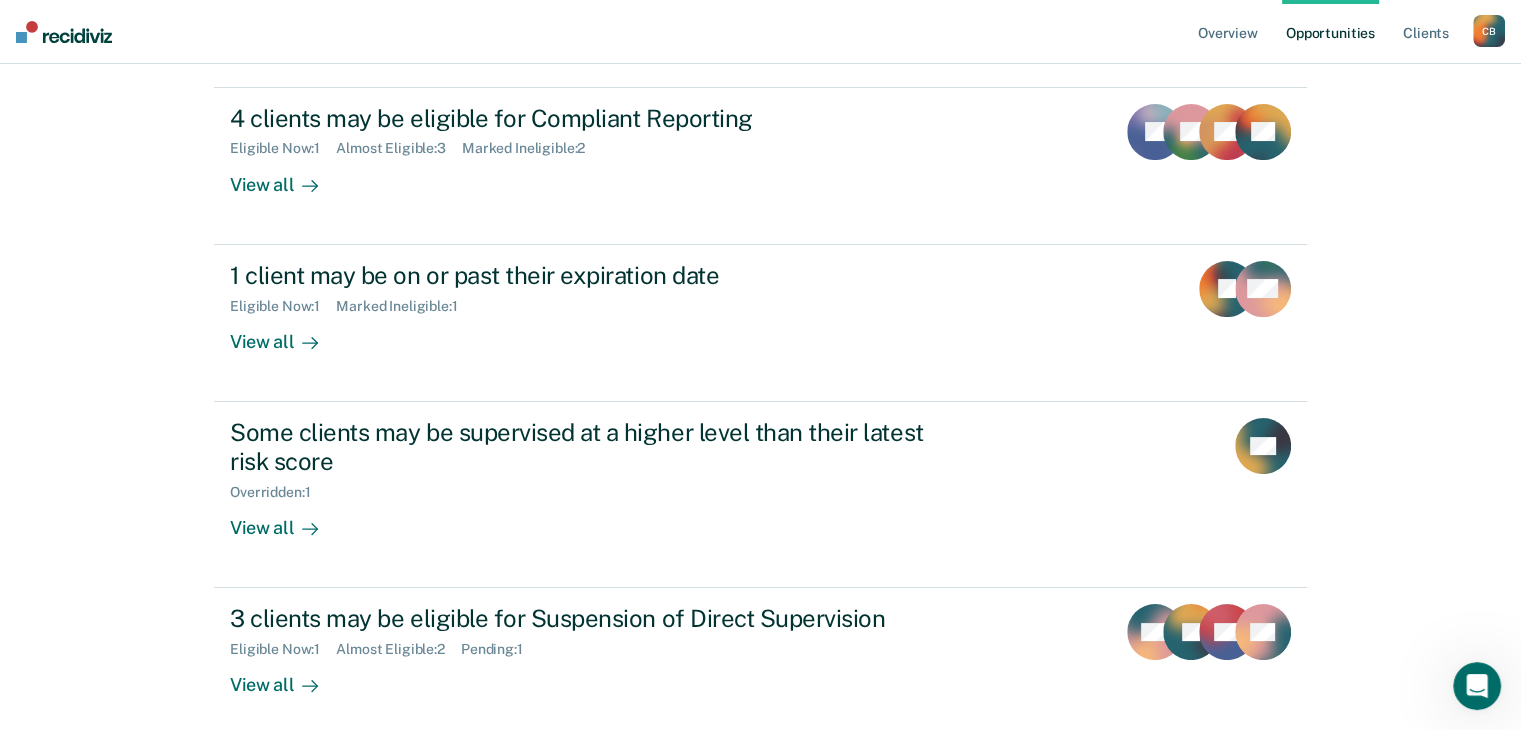 scroll, scrollTop: 343, scrollLeft: 0, axis: vertical 